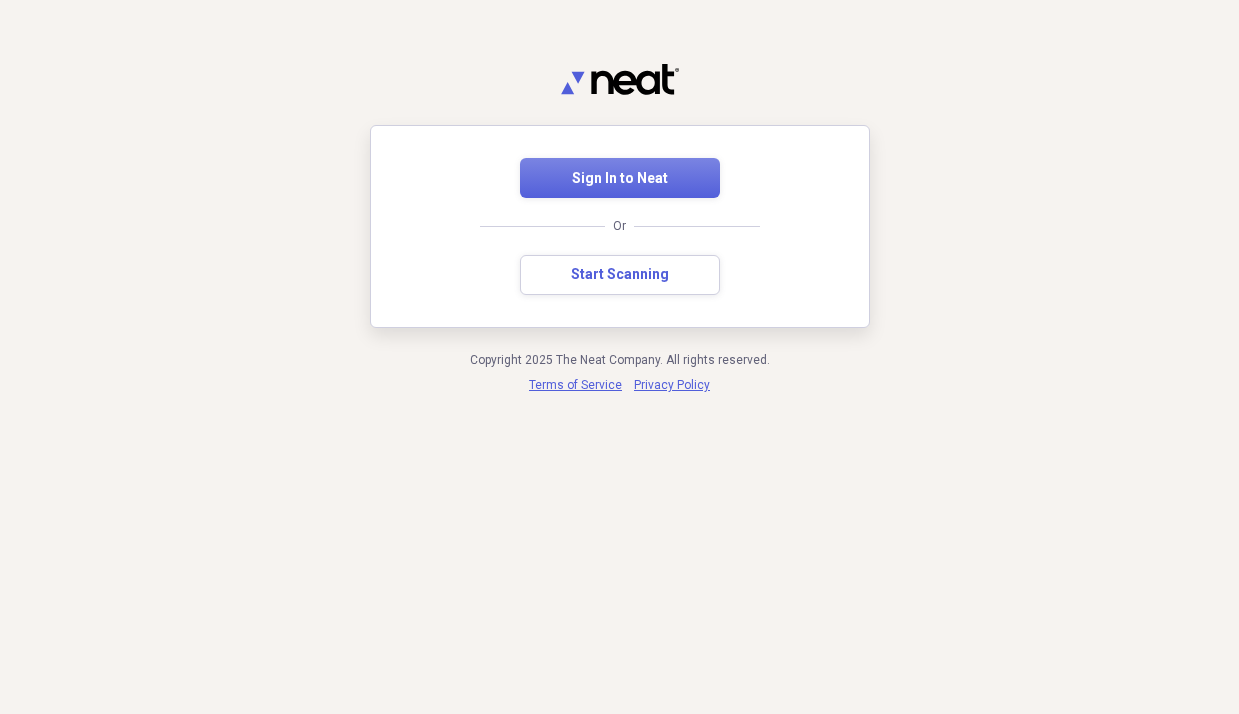scroll, scrollTop: 0, scrollLeft: 0, axis: both 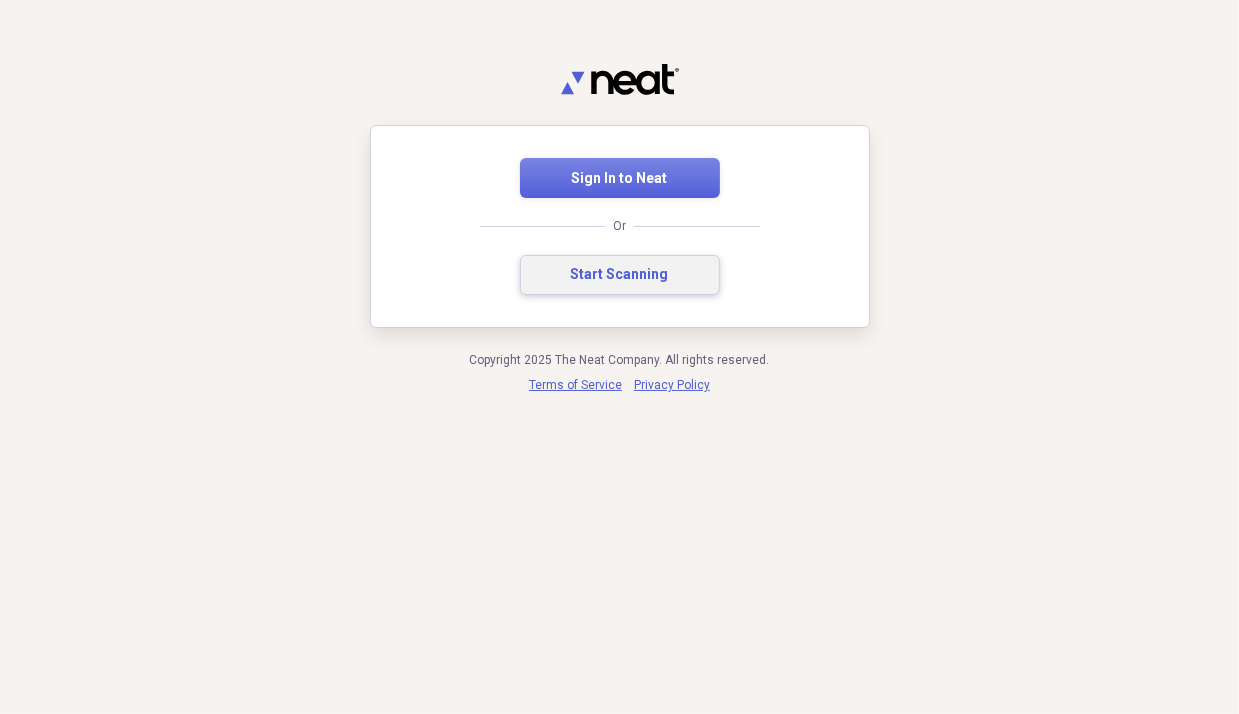 drag, startPoint x: 33, startPoint y: 0, endPoint x: 643, endPoint y: 278, distance: 670.3611 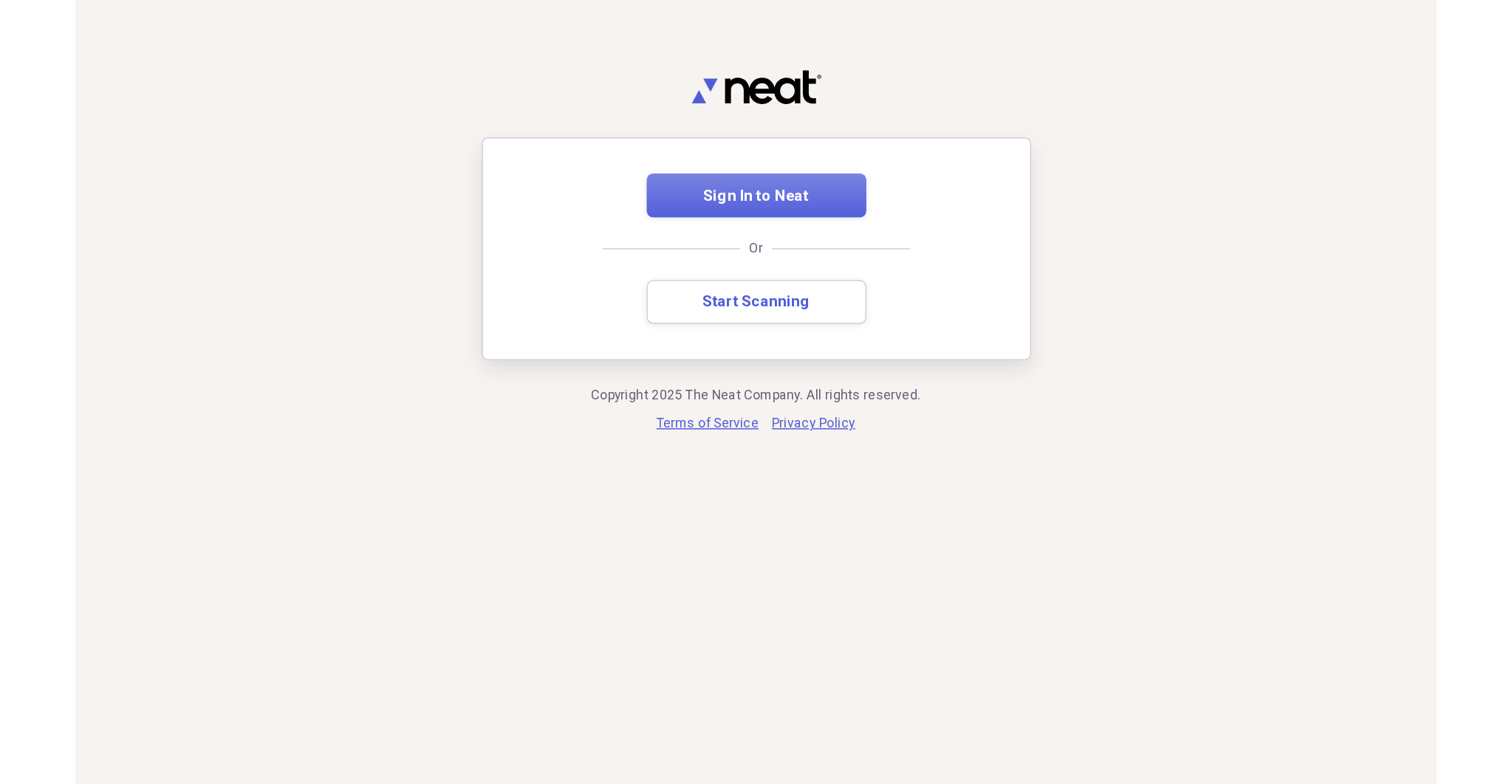 scroll, scrollTop: 0, scrollLeft: 0, axis: both 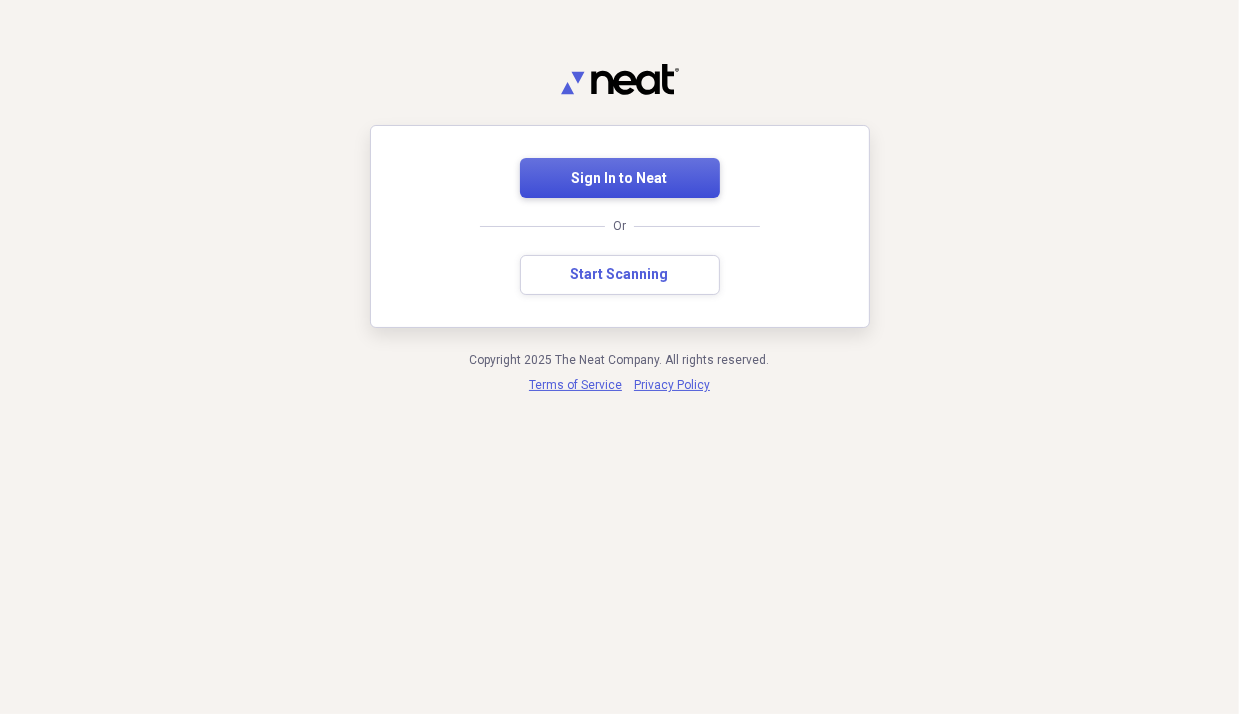click on "Sign In to Neat" at bounding box center (620, 179) 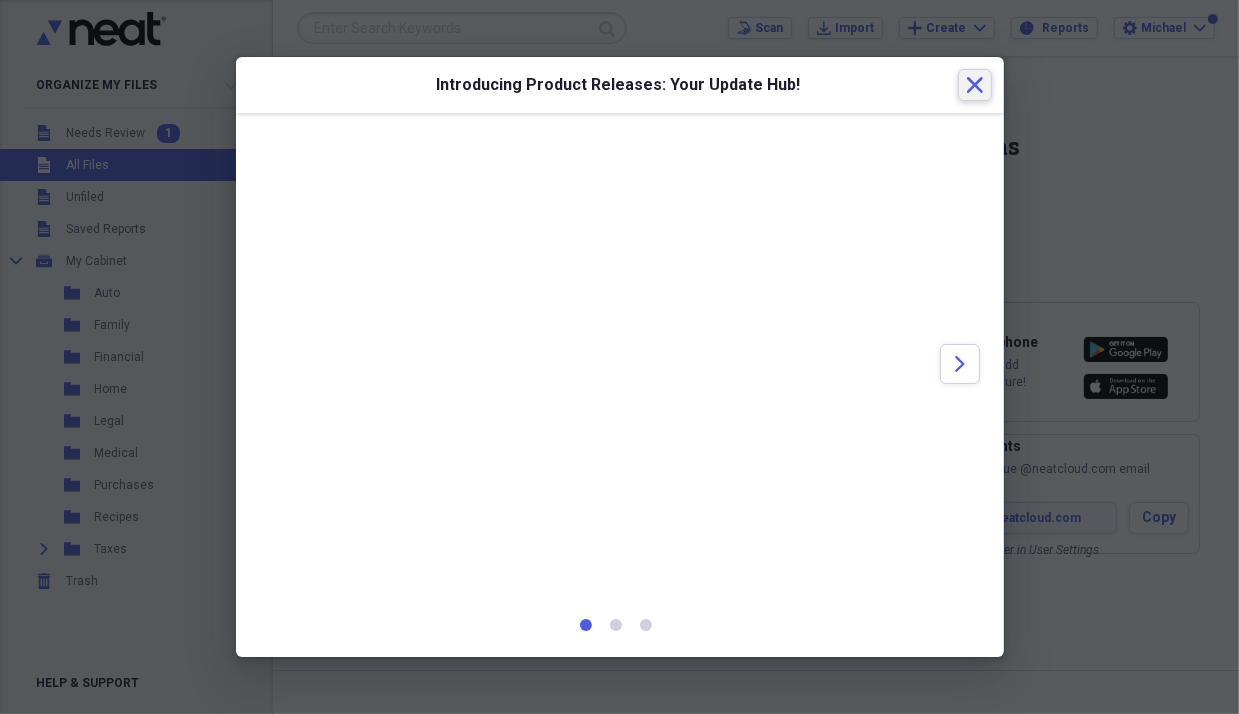 click 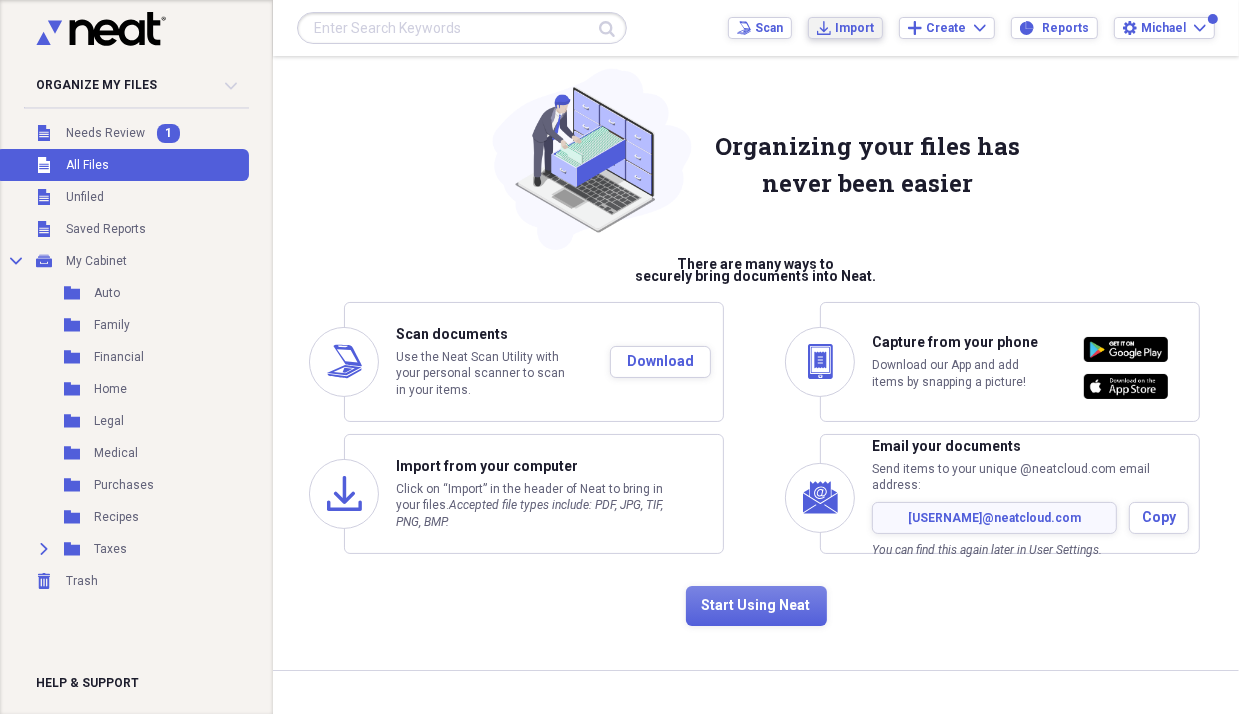 click on "Import" at bounding box center [854, 28] 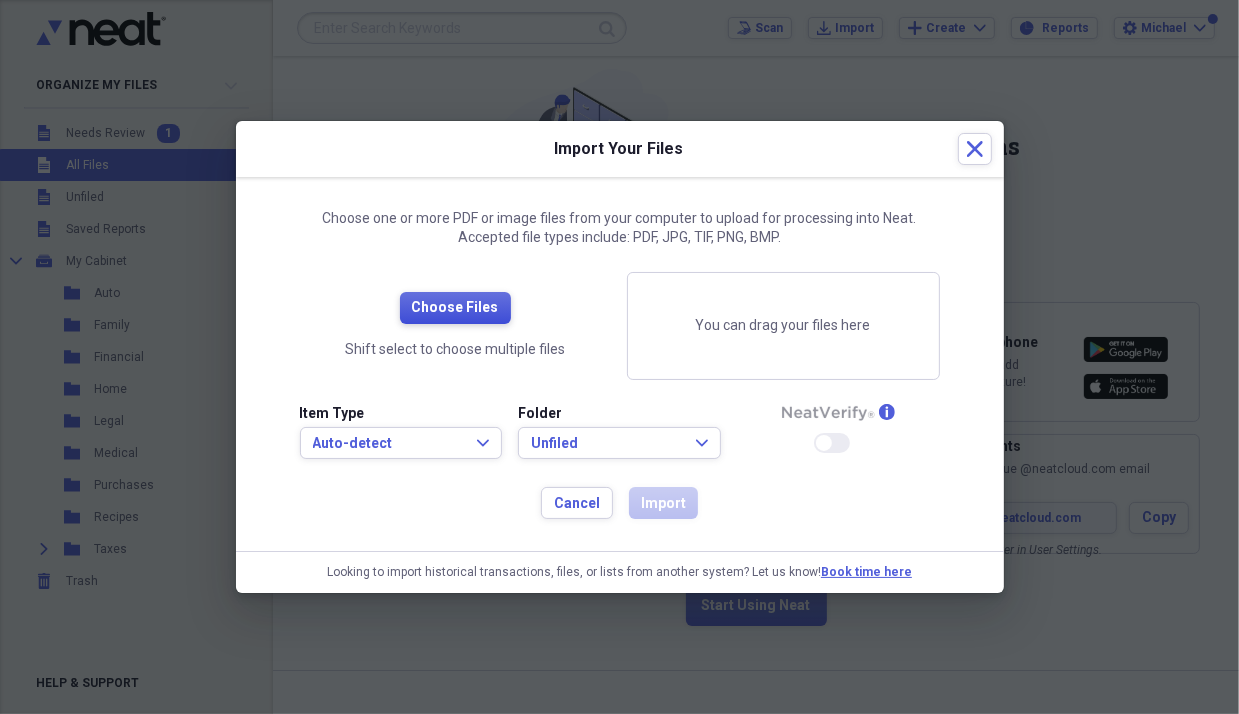 click on "Choose Files" at bounding box center (455, 308) 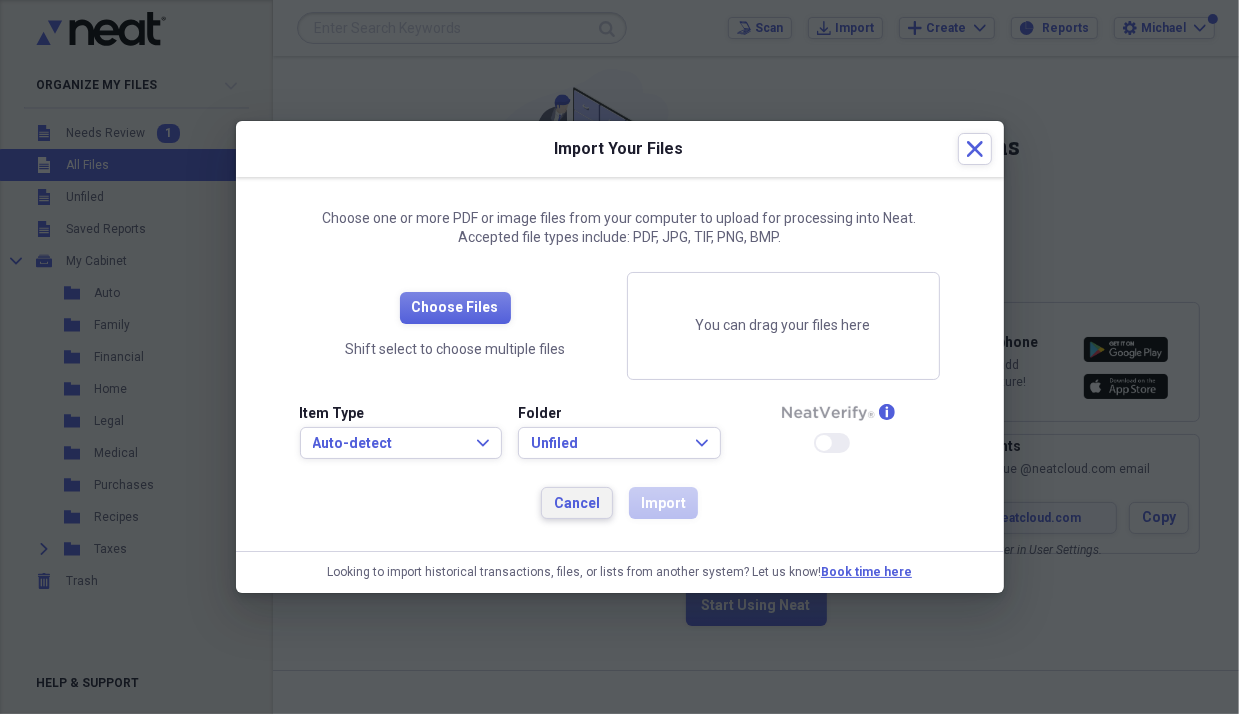 click on "Cancel" at bounding box center (577, 504) 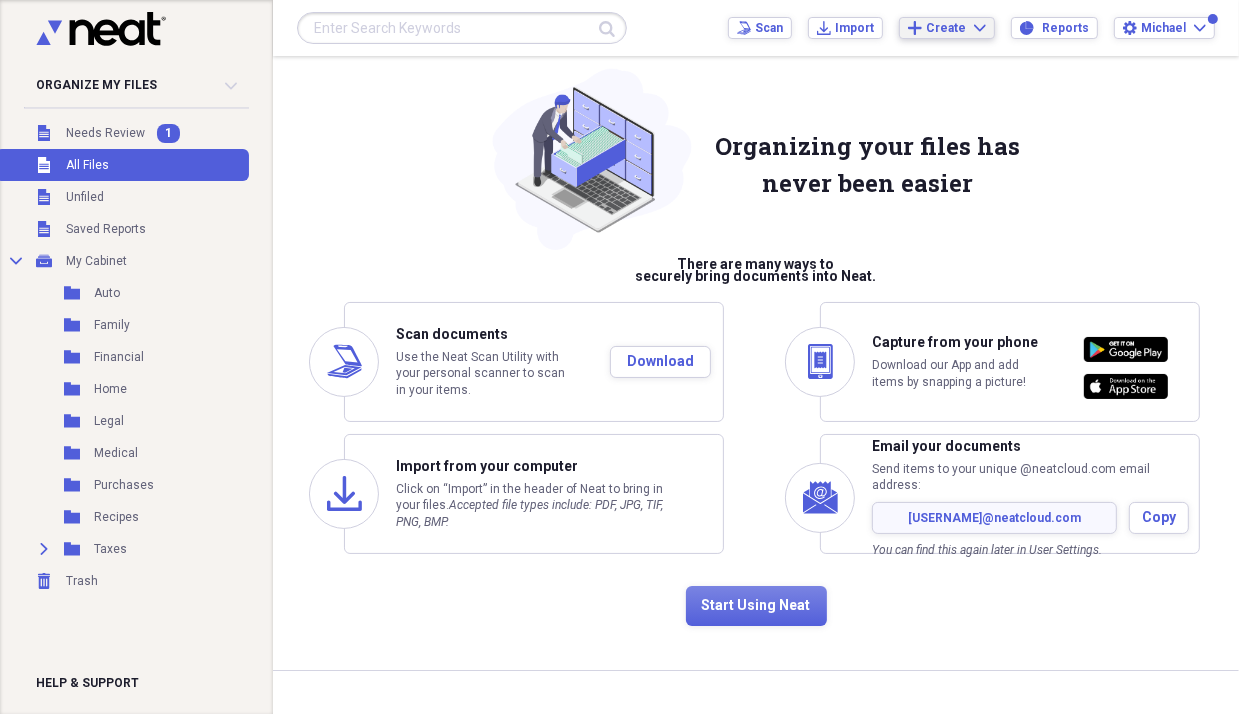 click on "Expand" 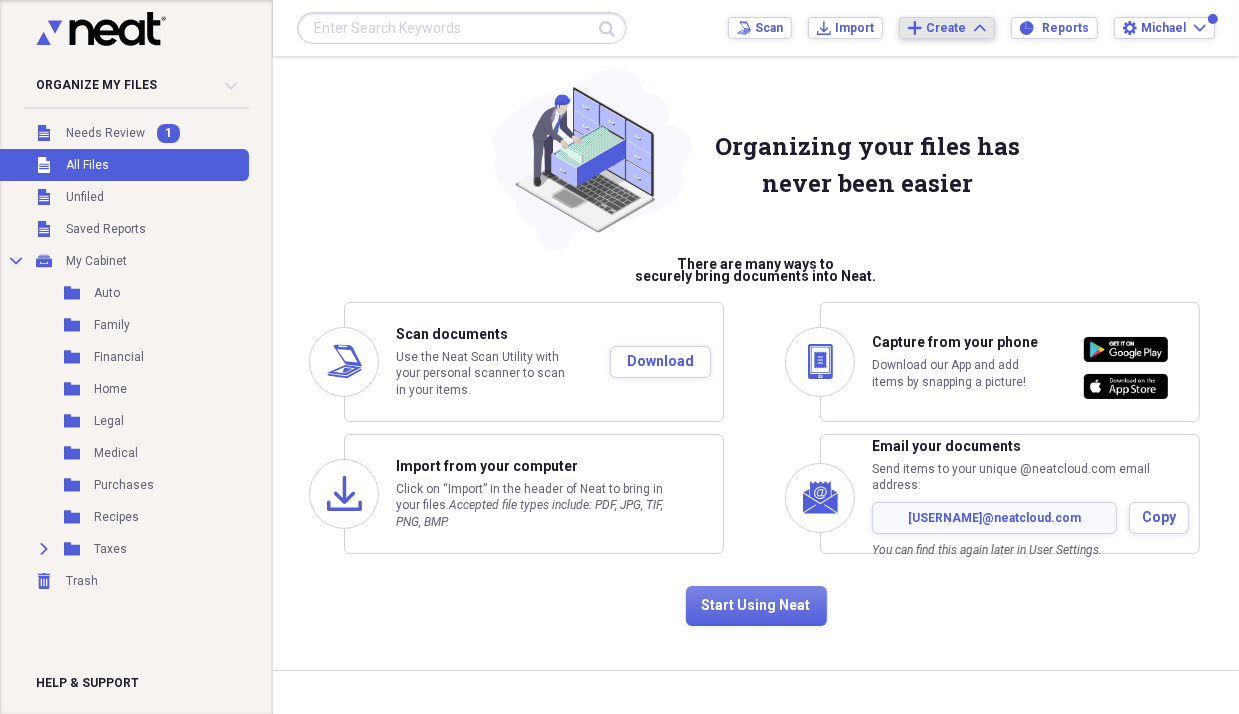 click on "Expand" 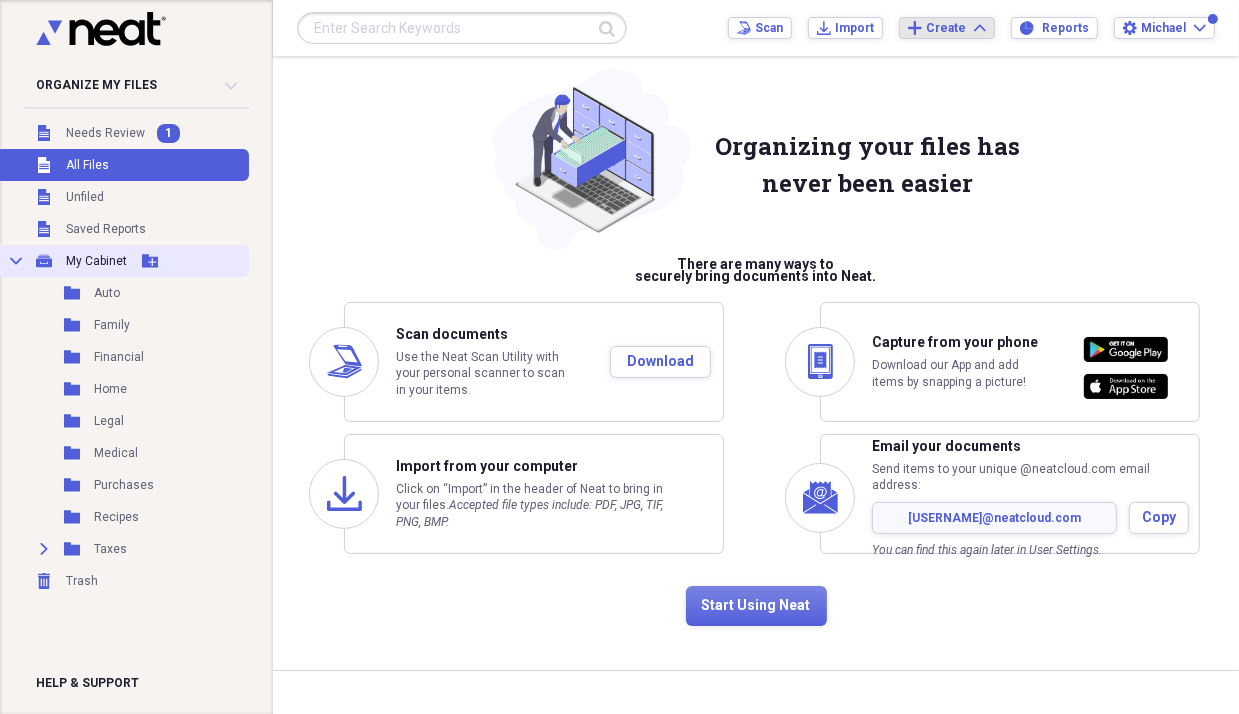 click on "Collapse My Cabinet My Cabinet Add Folder" at bounding box center (122, 261) 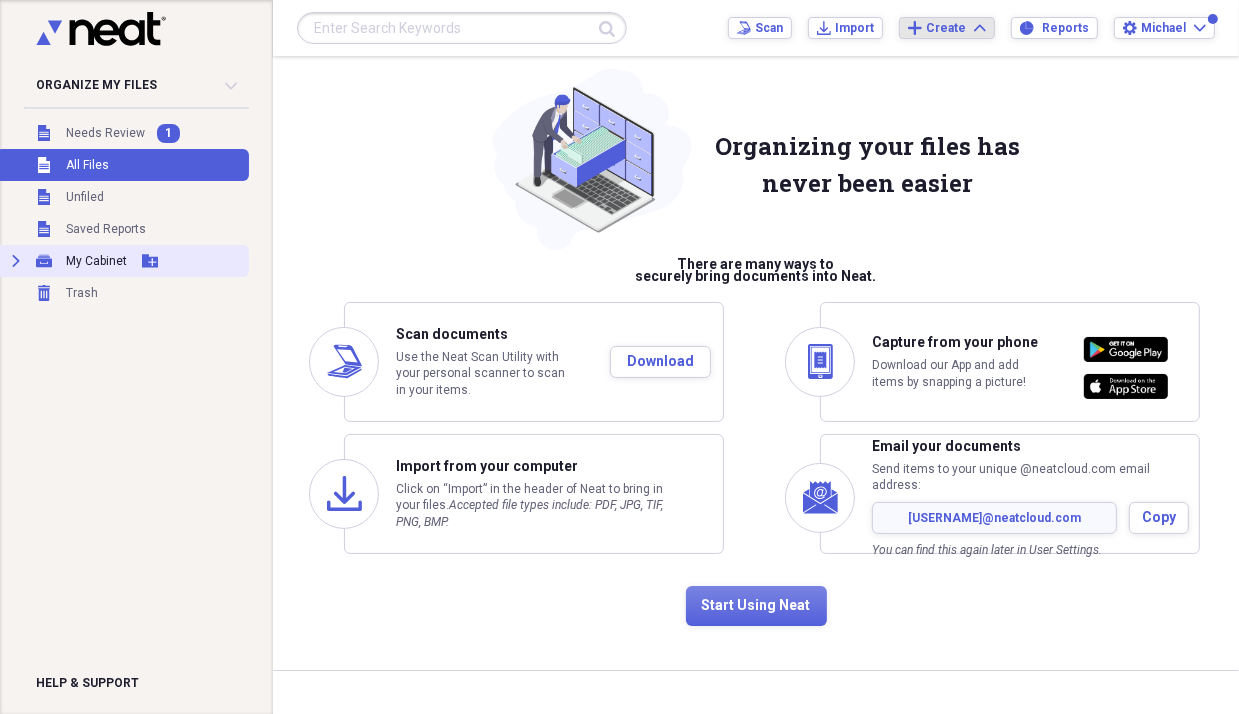 click on "Expand My Cabinet My Cabinet Add Folder" at bounding box center (122, 261) 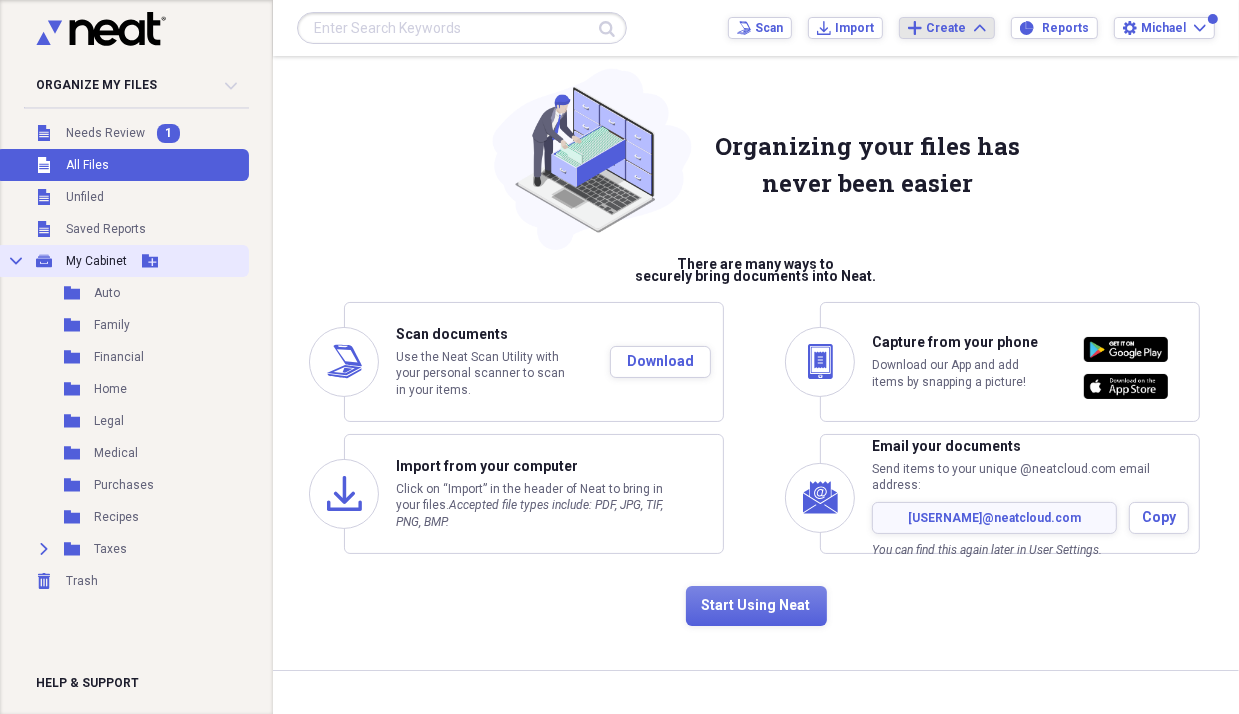 click 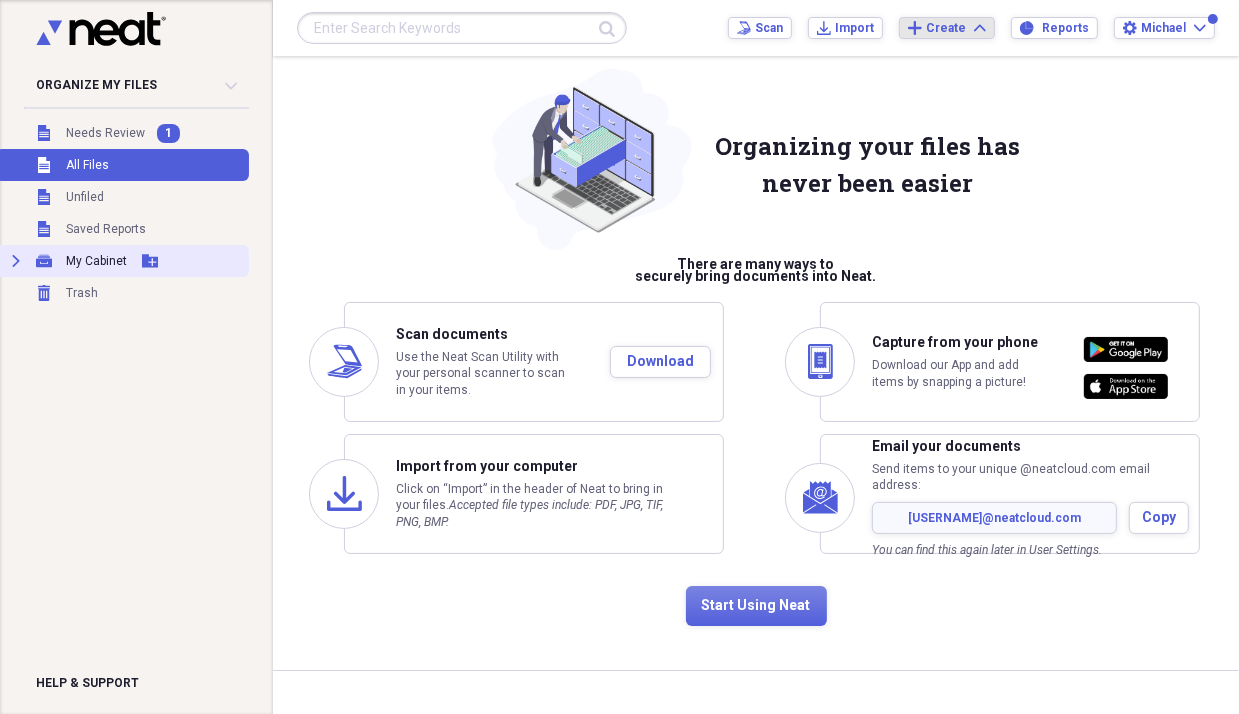 click on "My Cabinet" at bounding box center [96, 261] 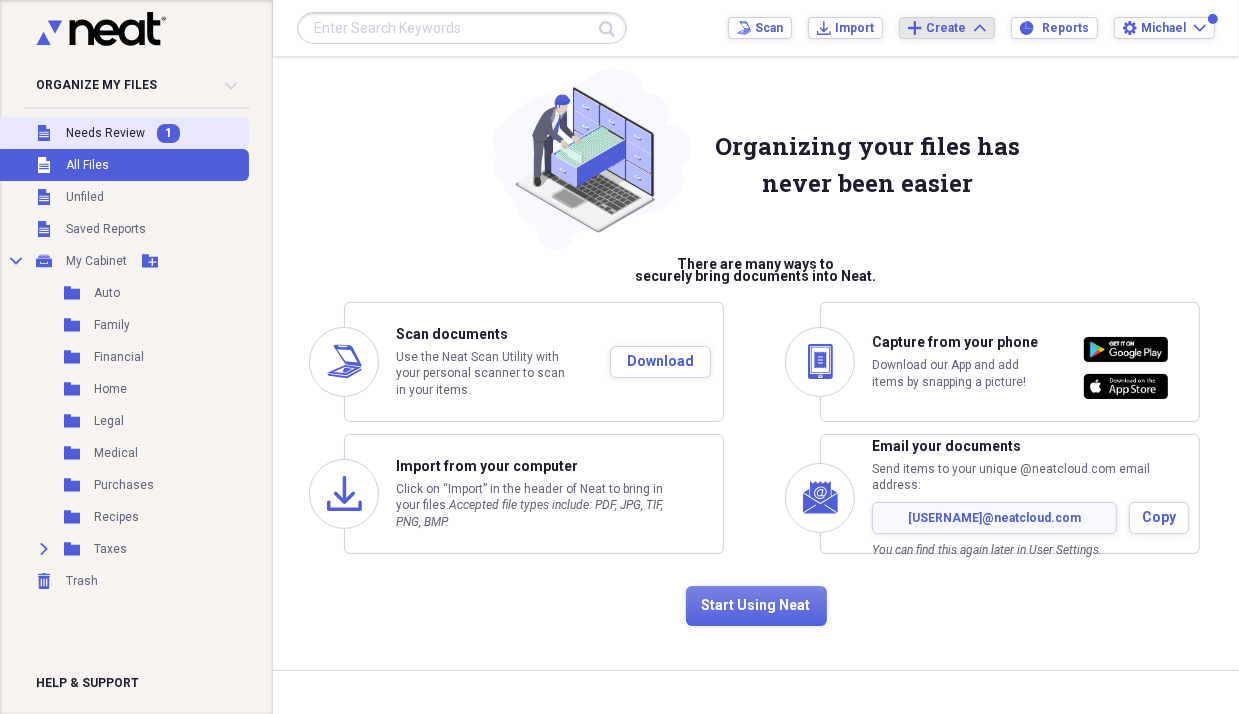 click on "Unfiled Needs Review 1" at bounding box center (122, 133) 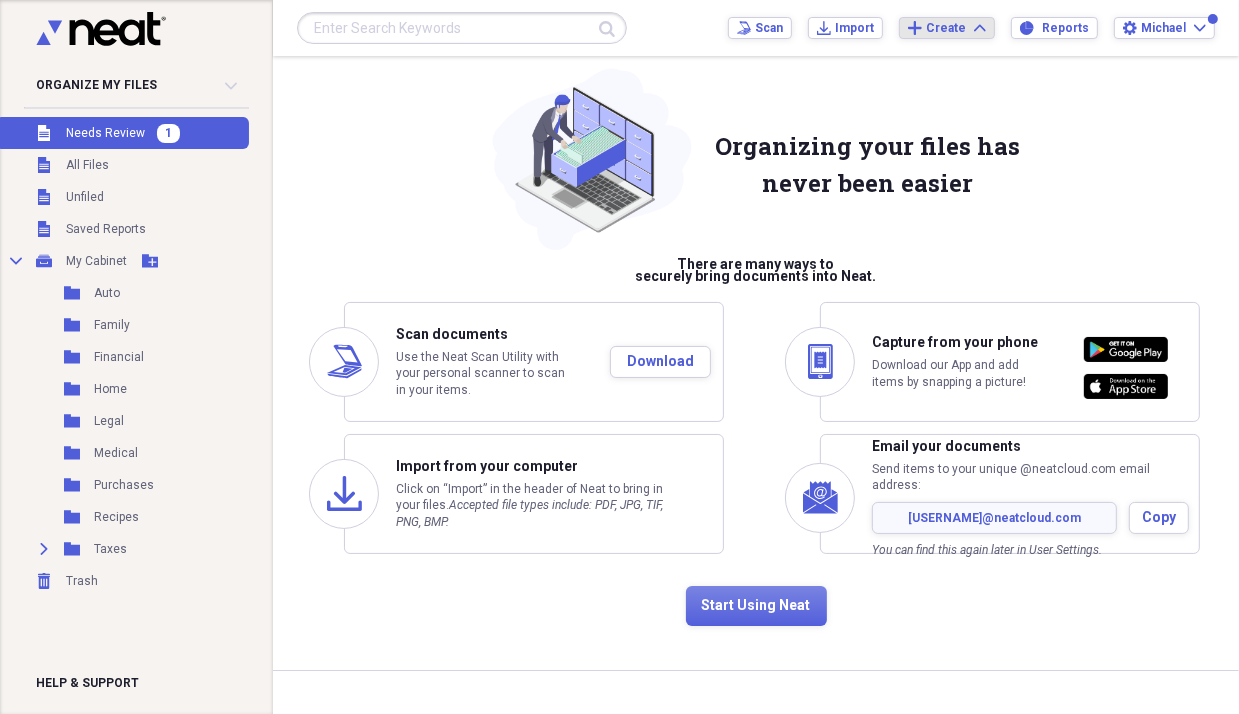 click on "Needs Review" at bounding box center (105, 133) 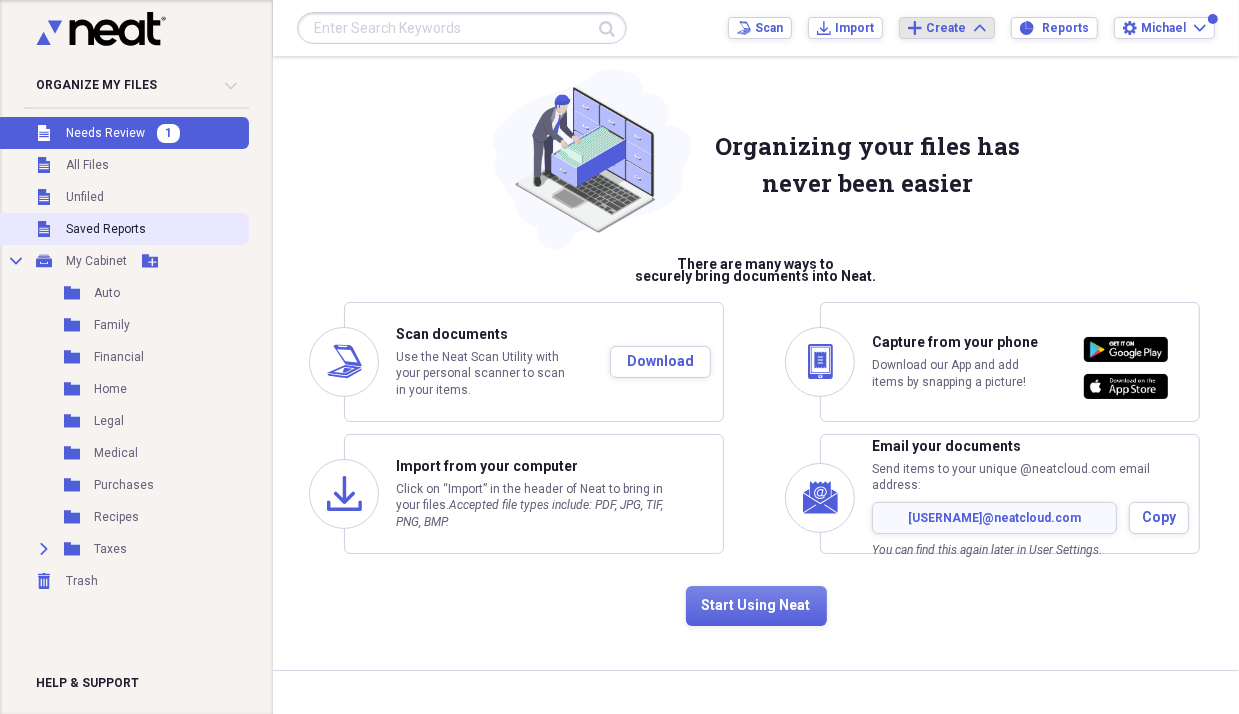 click on "Saved Reports" at bounding box center (106, 229) 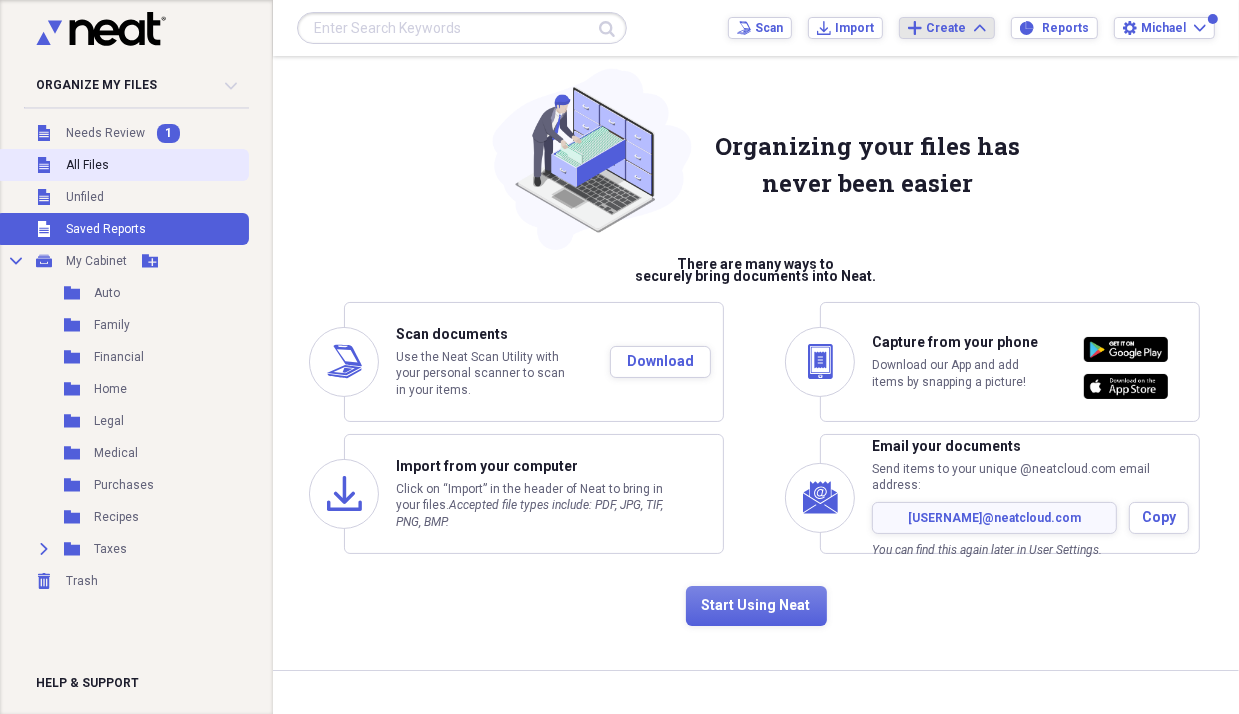 click on "Unfiled All Files" at bounding box center (122, 165) 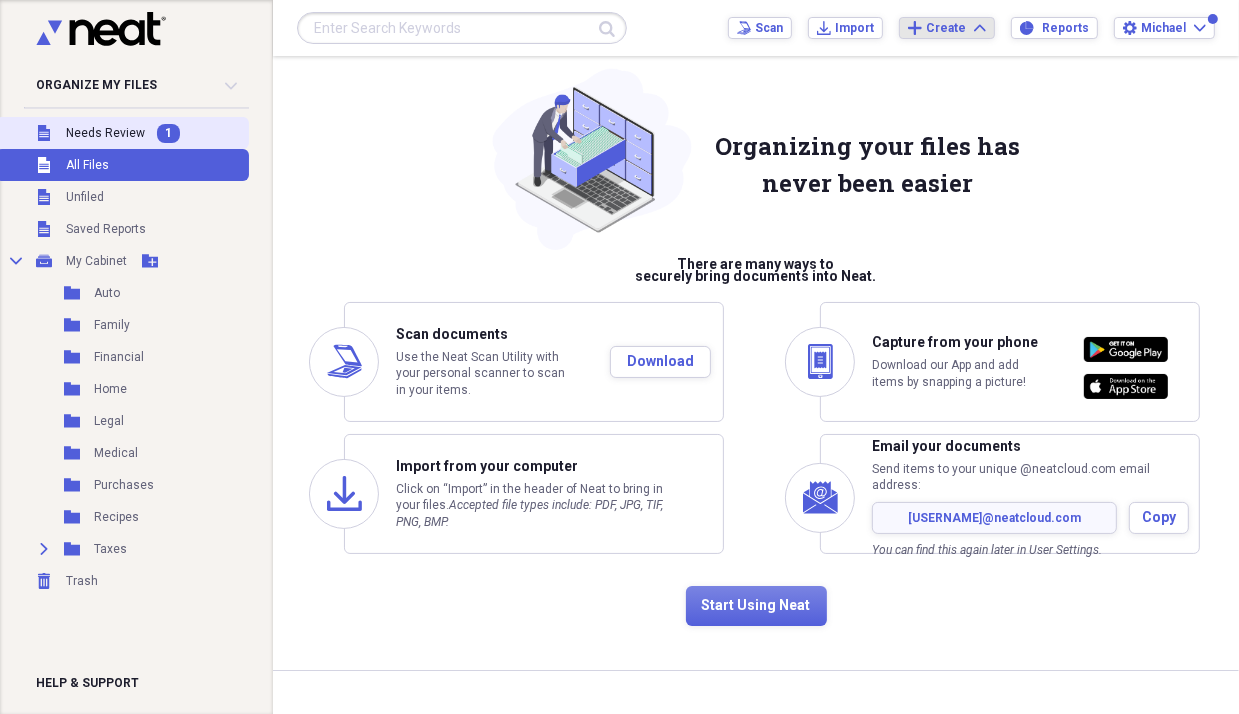 click on "Unfiled Needs Review 1" at bounding box center (122, 133) 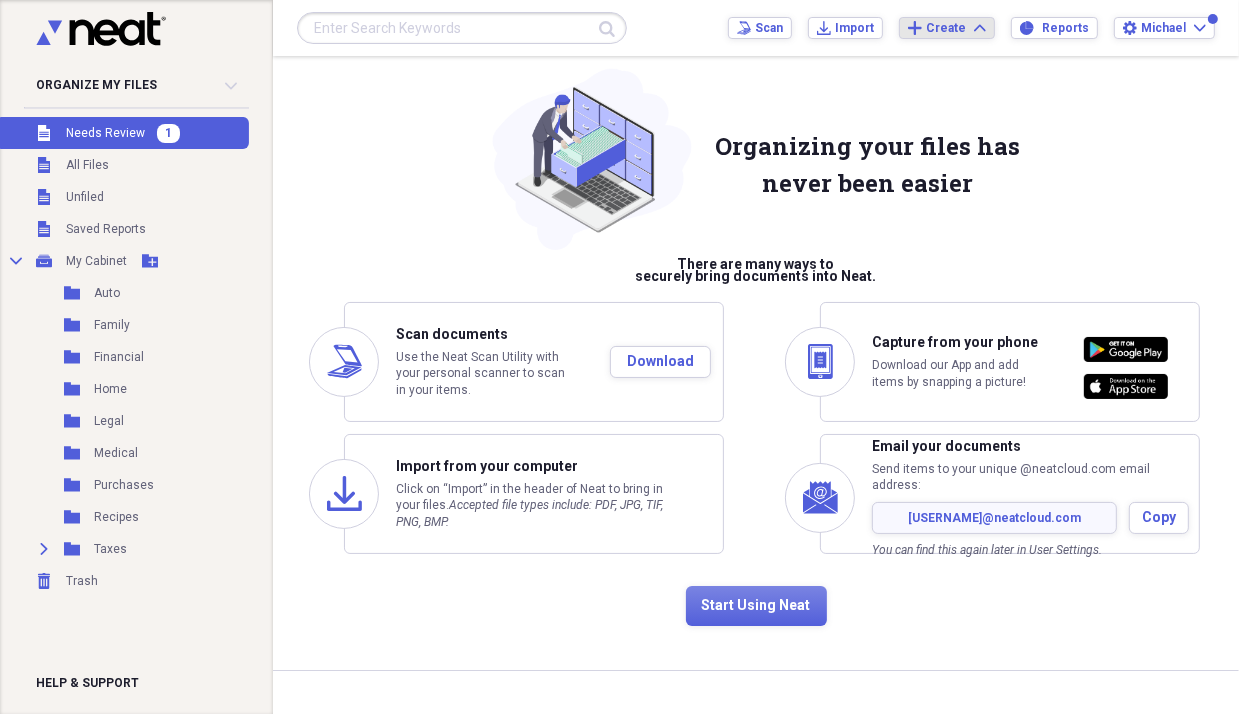 click on "Unfiled Needs Review 1" at bounding box center [122, 133] 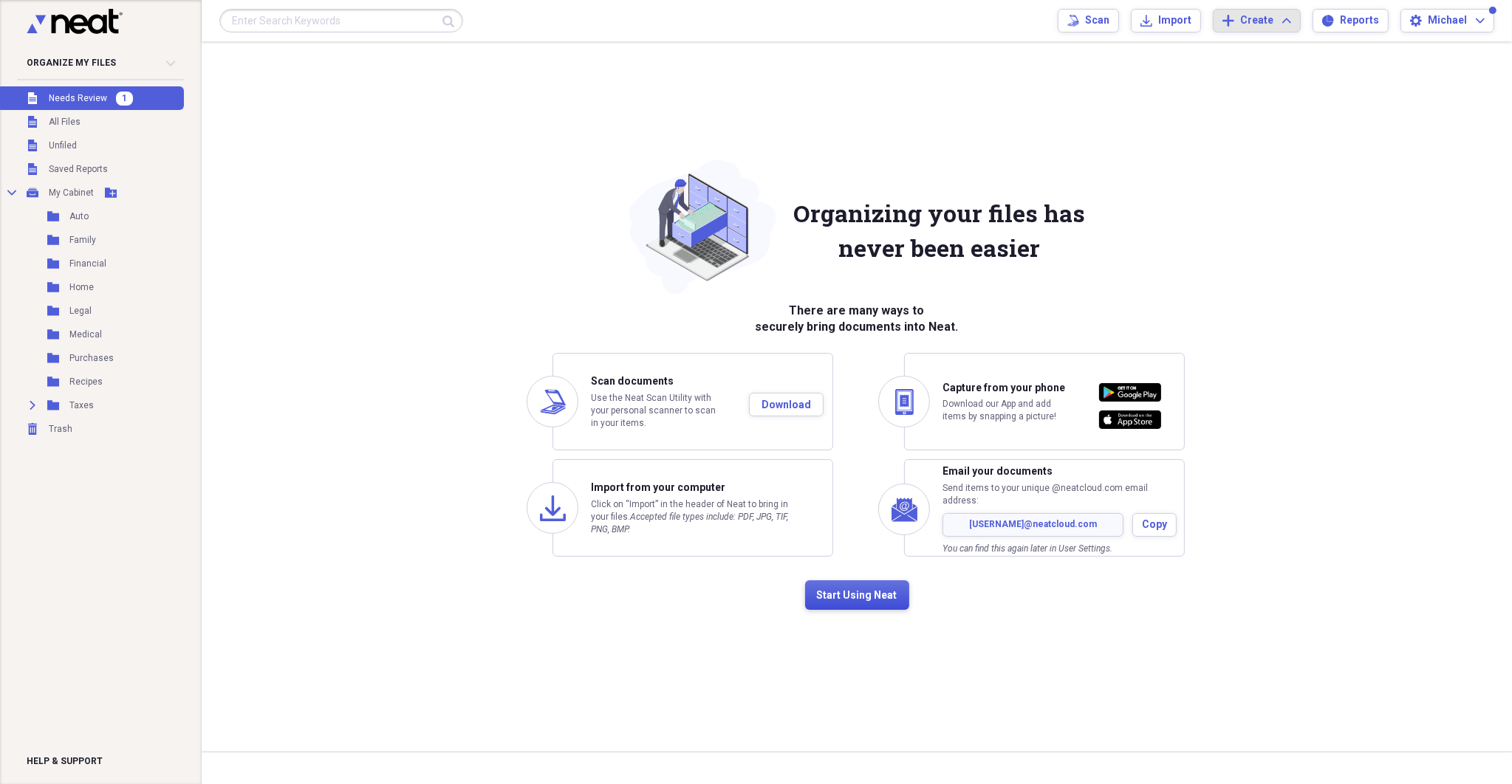 click on "Start Using Neat" at bounding box center (857, 595) 